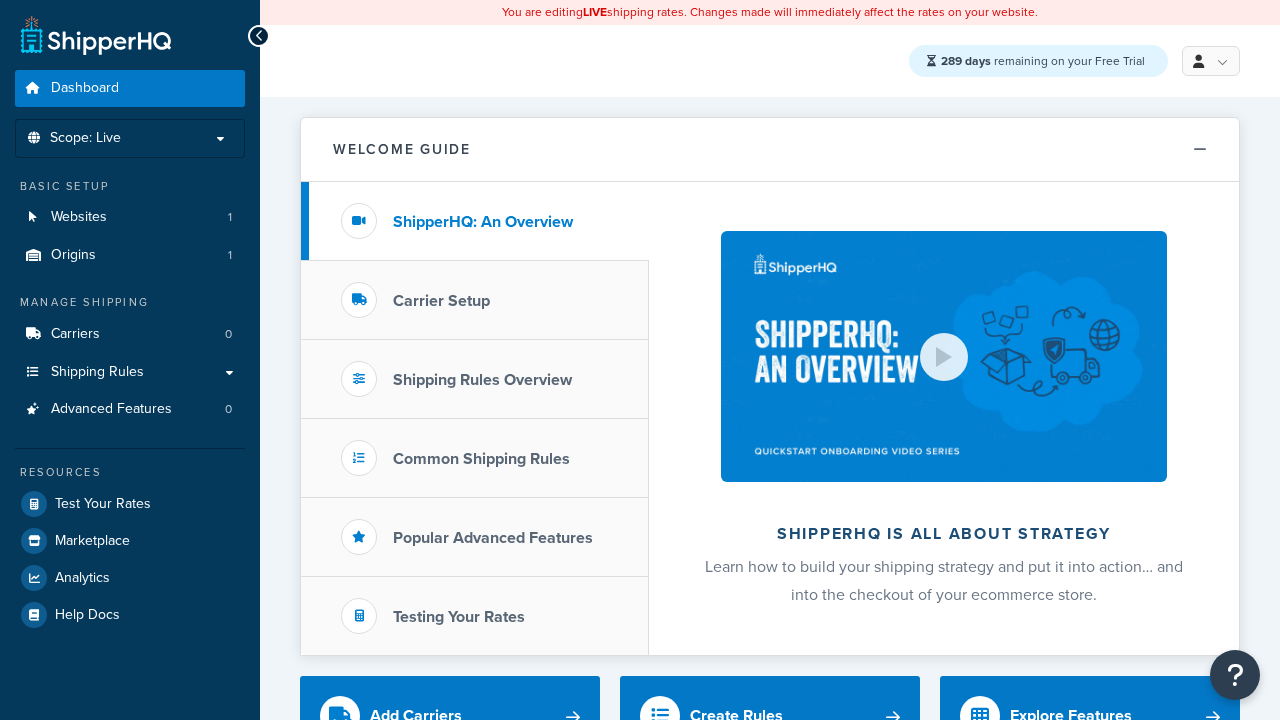 scroll, scrollTop: 0, scrollLeft: 0, axis: both 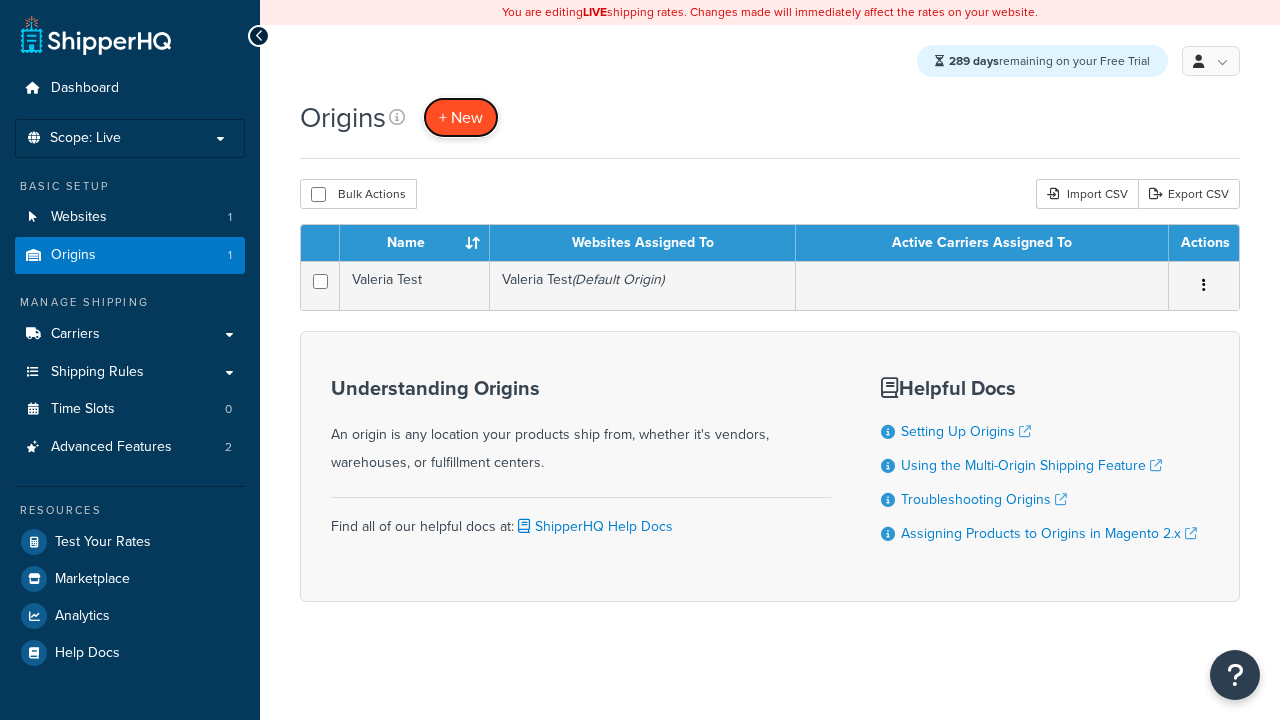 click on "+ New" at bounding box center (461, 117) 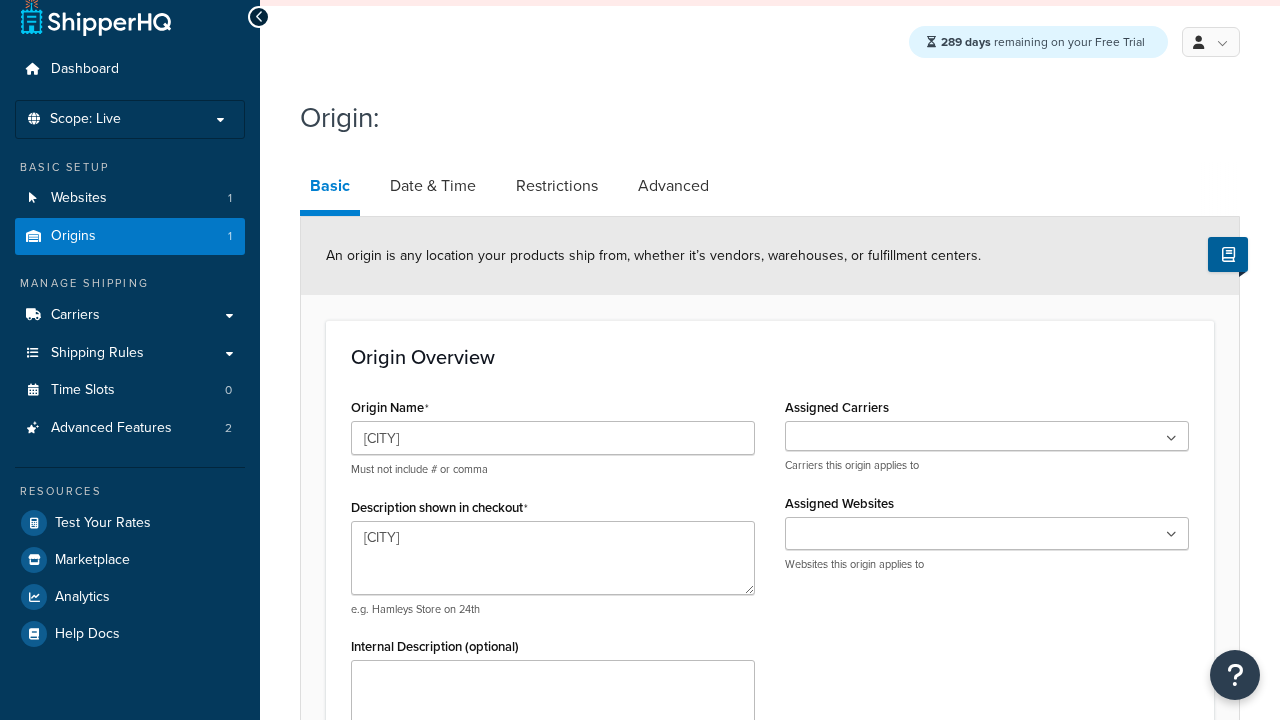 type on "[CITY]" 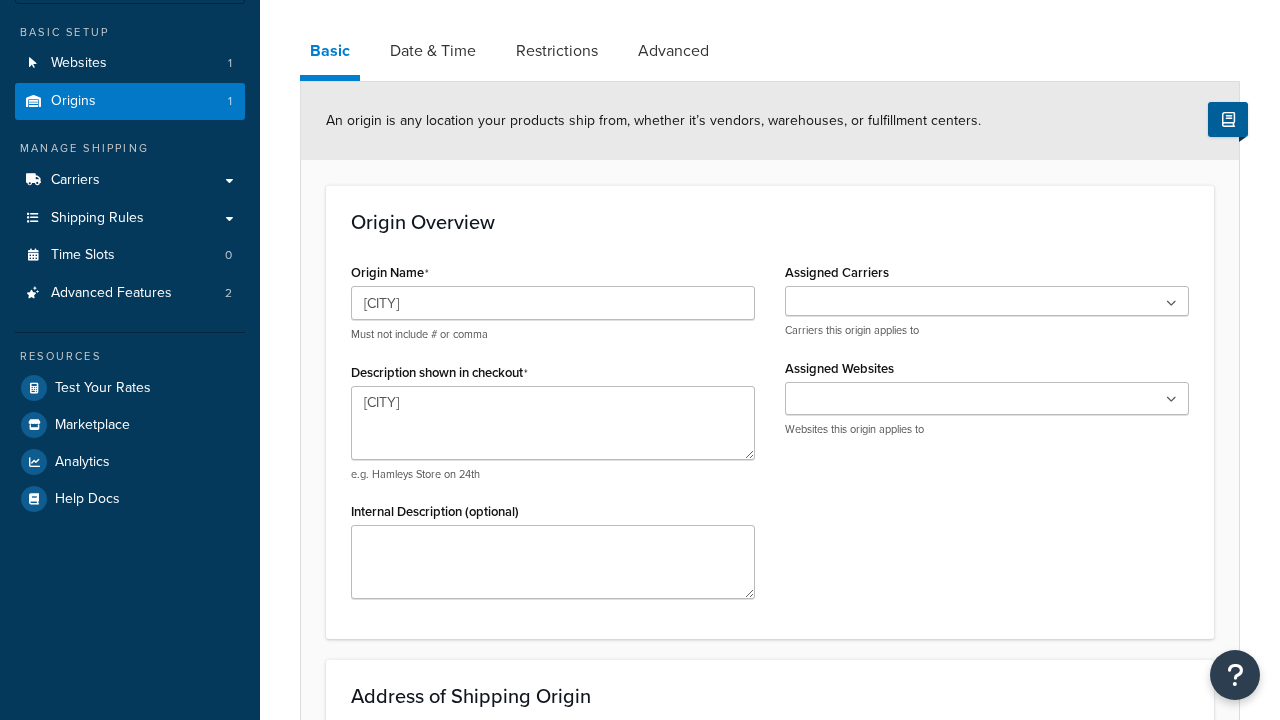 type on "Test Street" 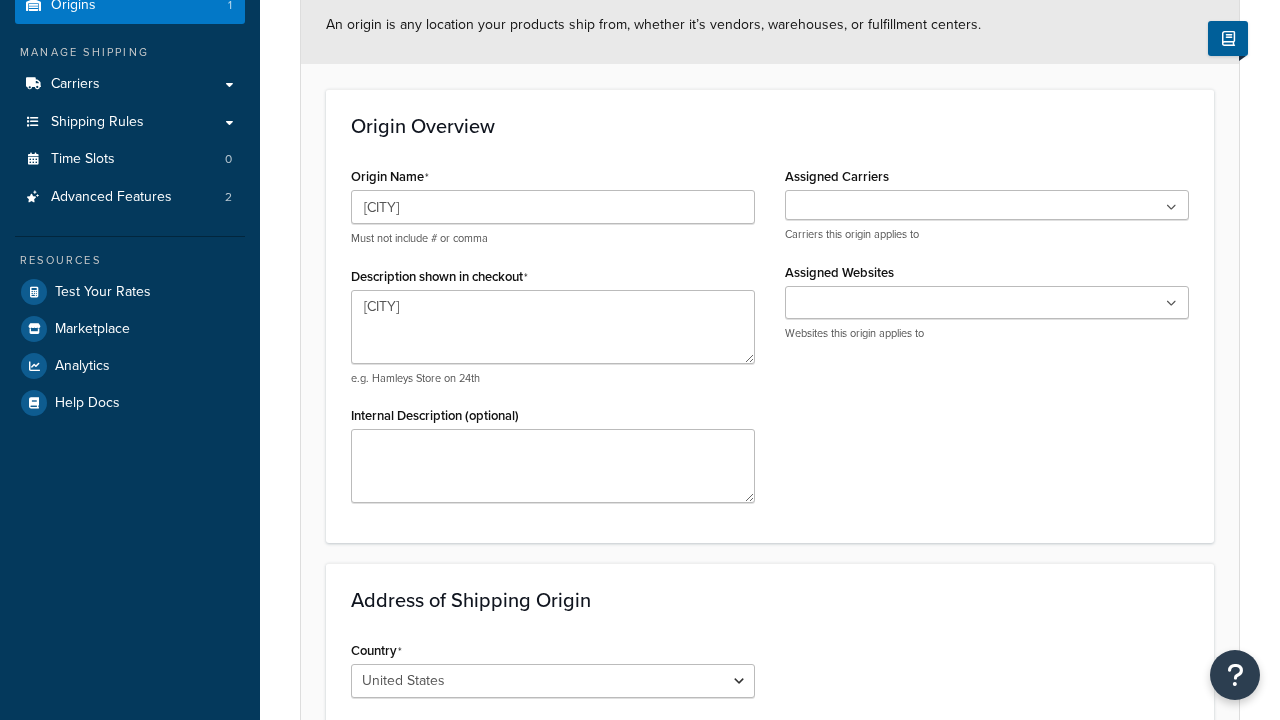 type on "[CITY]" 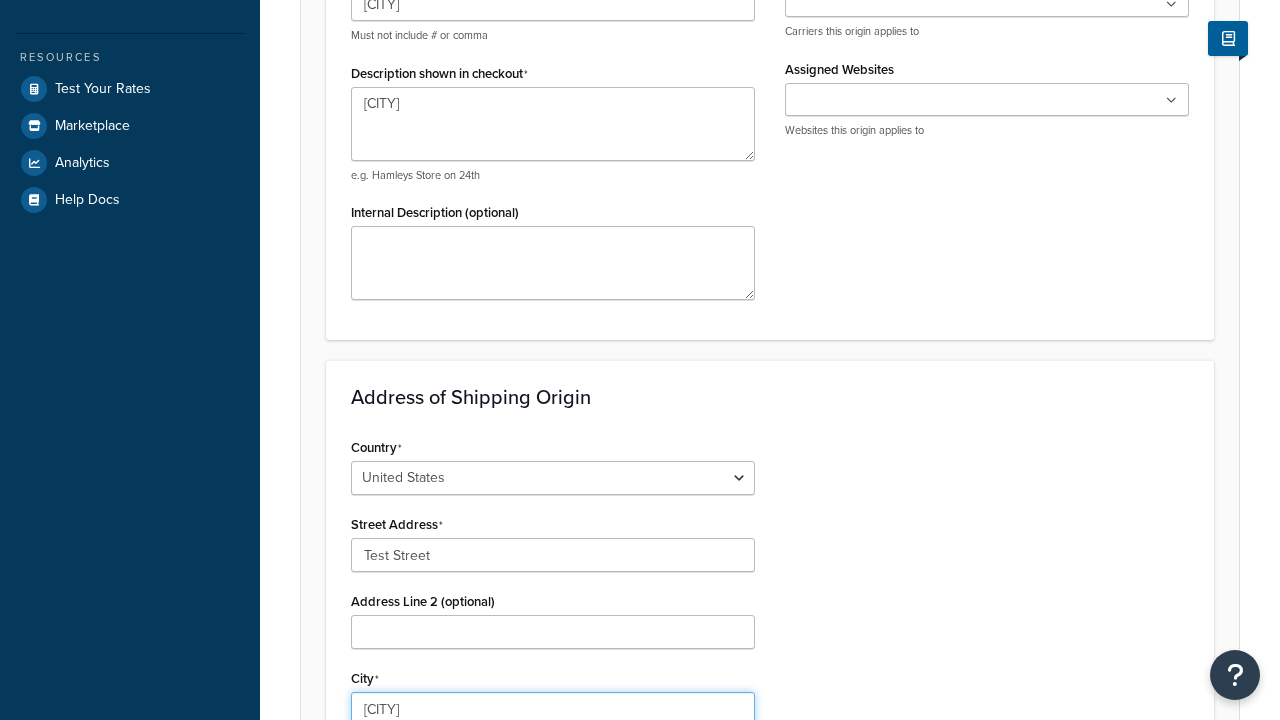 select on "43" 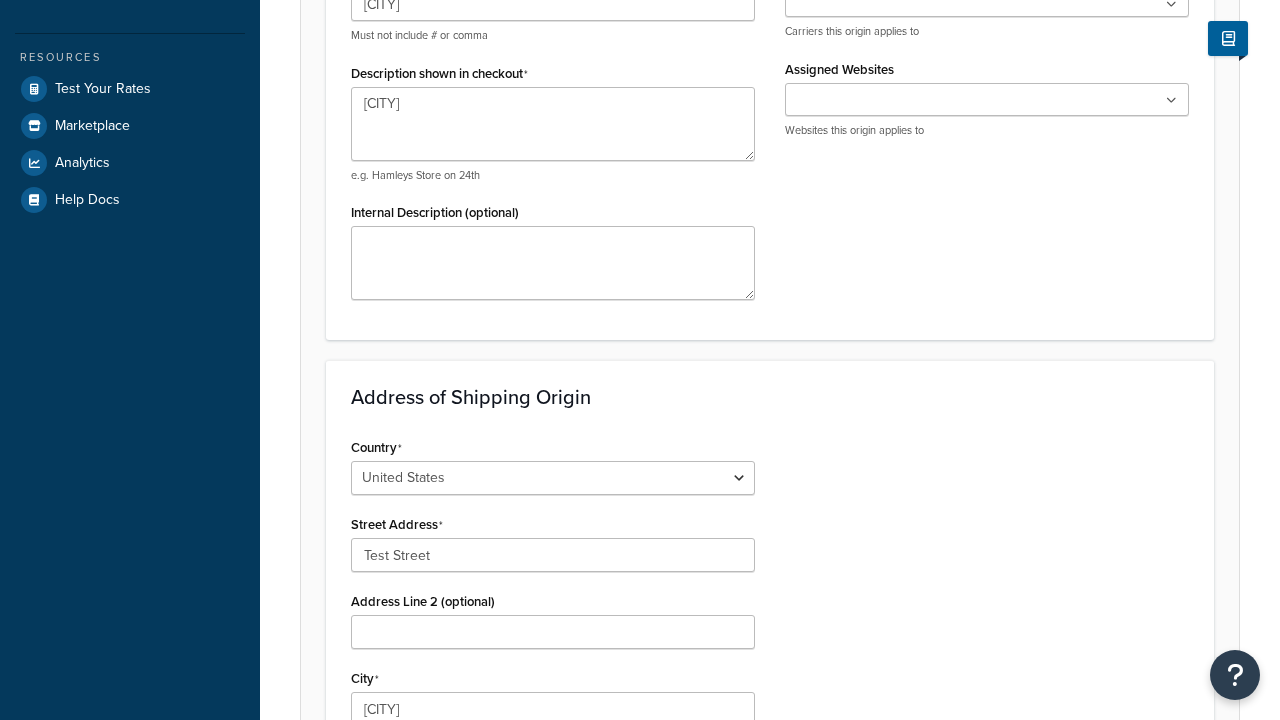 type on "78664" 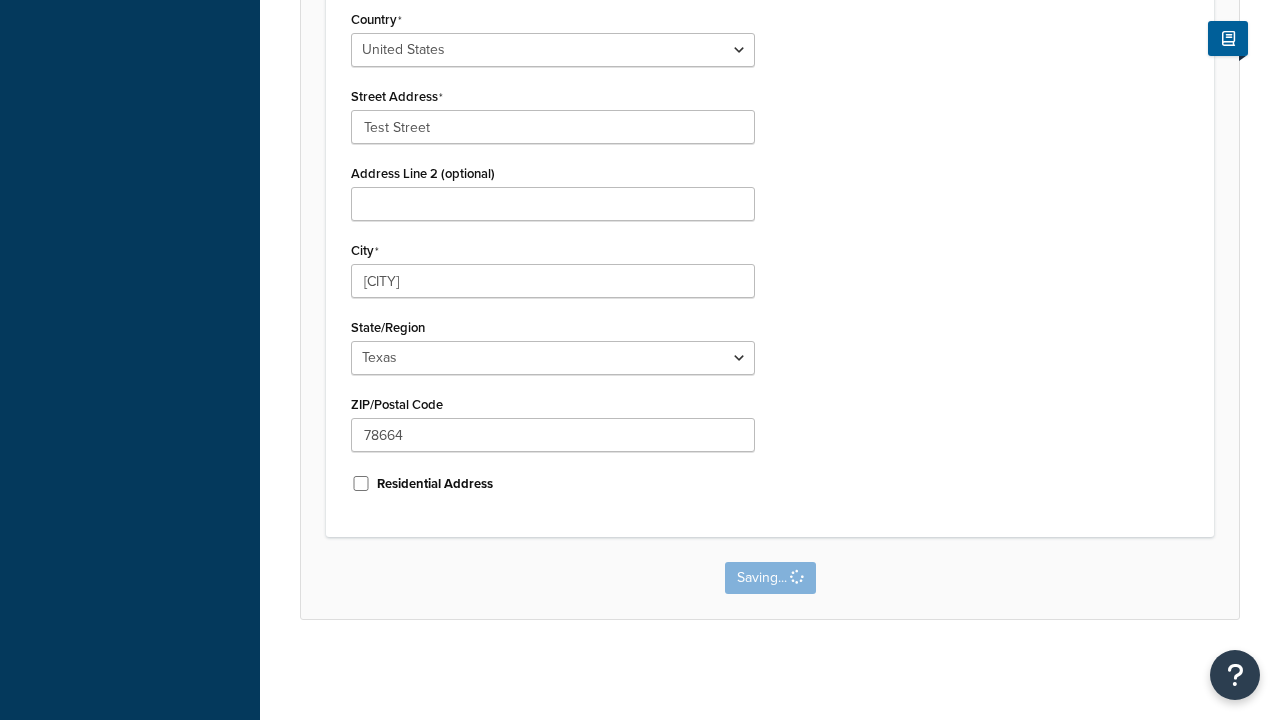 scroll, scrollTop: 0, scrollLeft: 0, axis: both 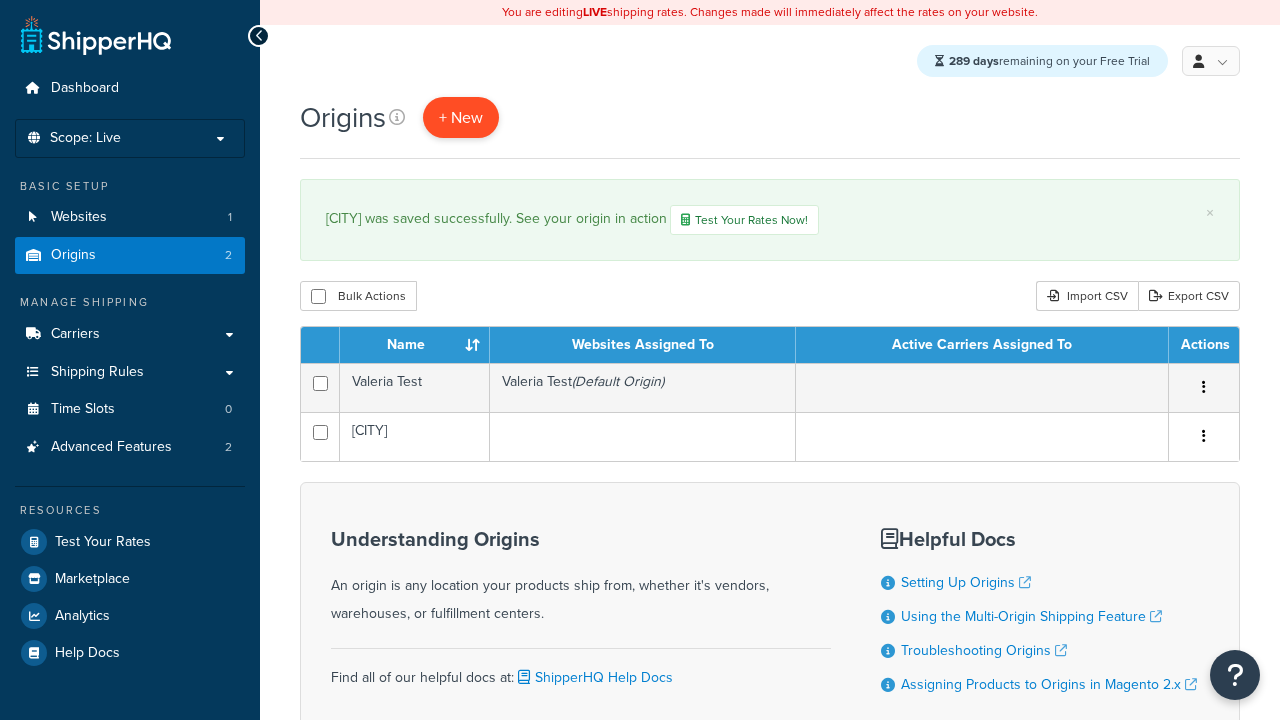 click on "+ New" at bounding box center (461, 117) 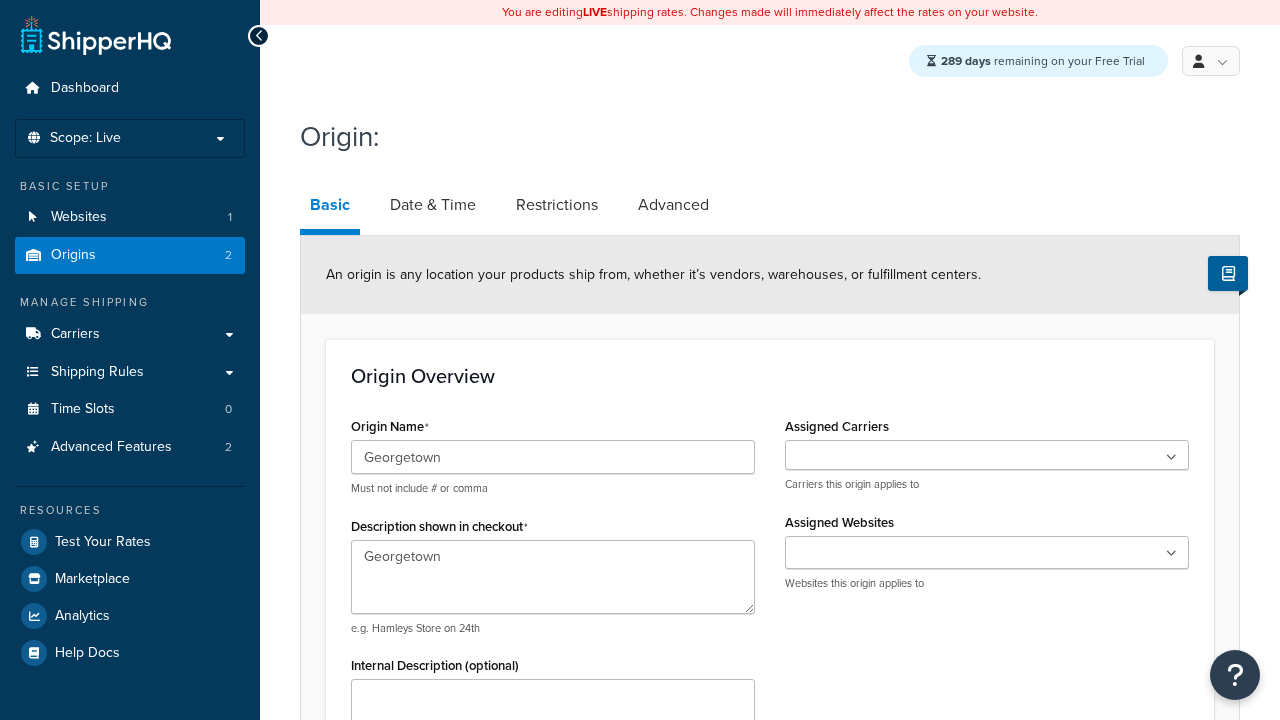 type on "Georgetown" 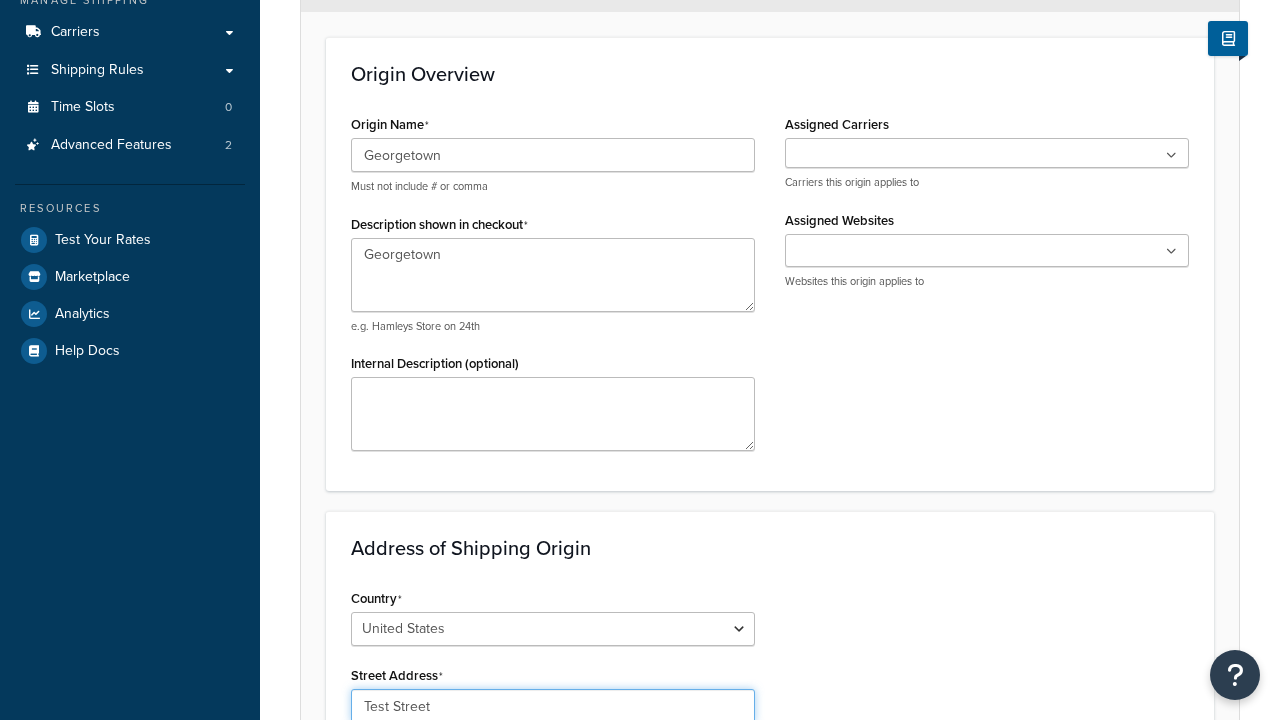 type on "Test Street" 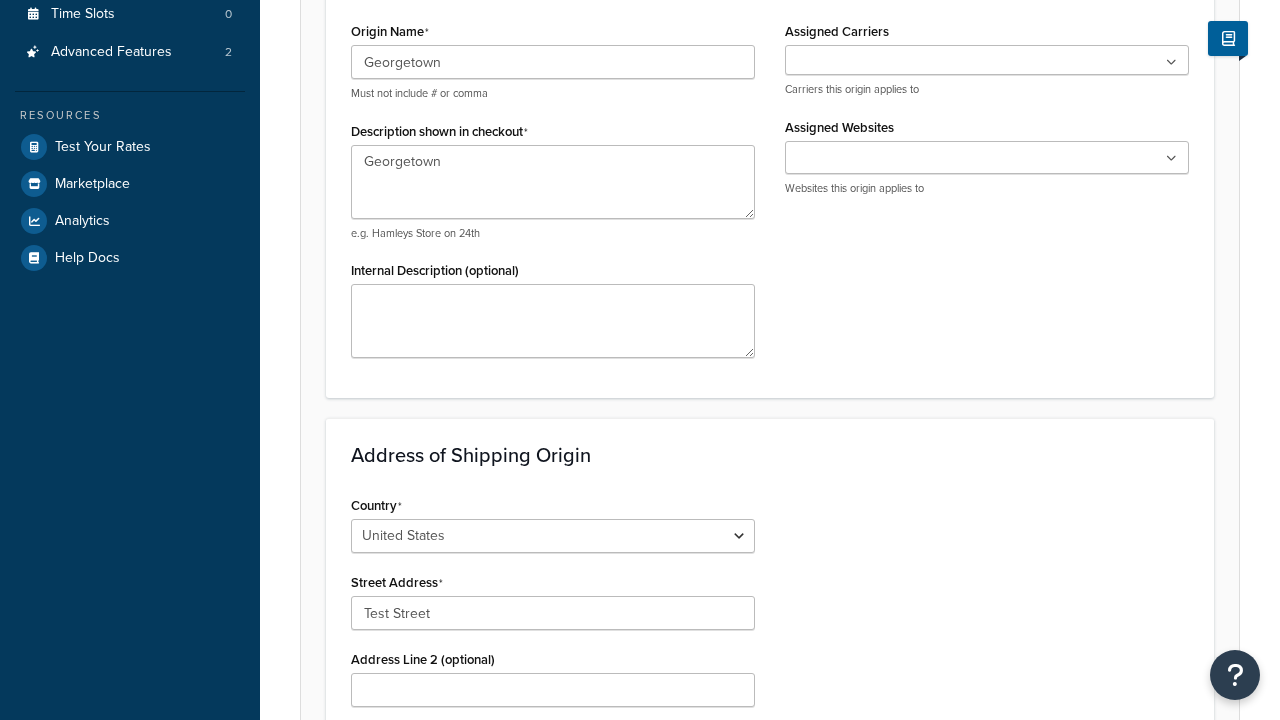 type on "Austin" 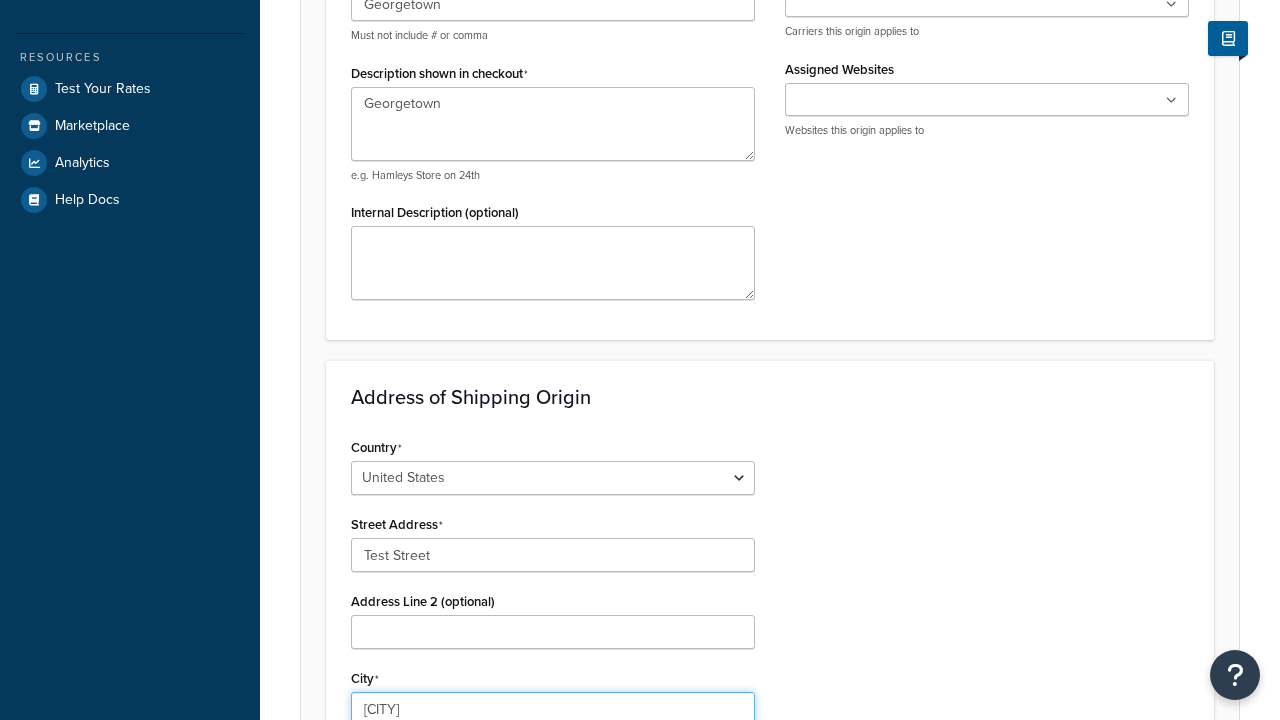 select on "43" 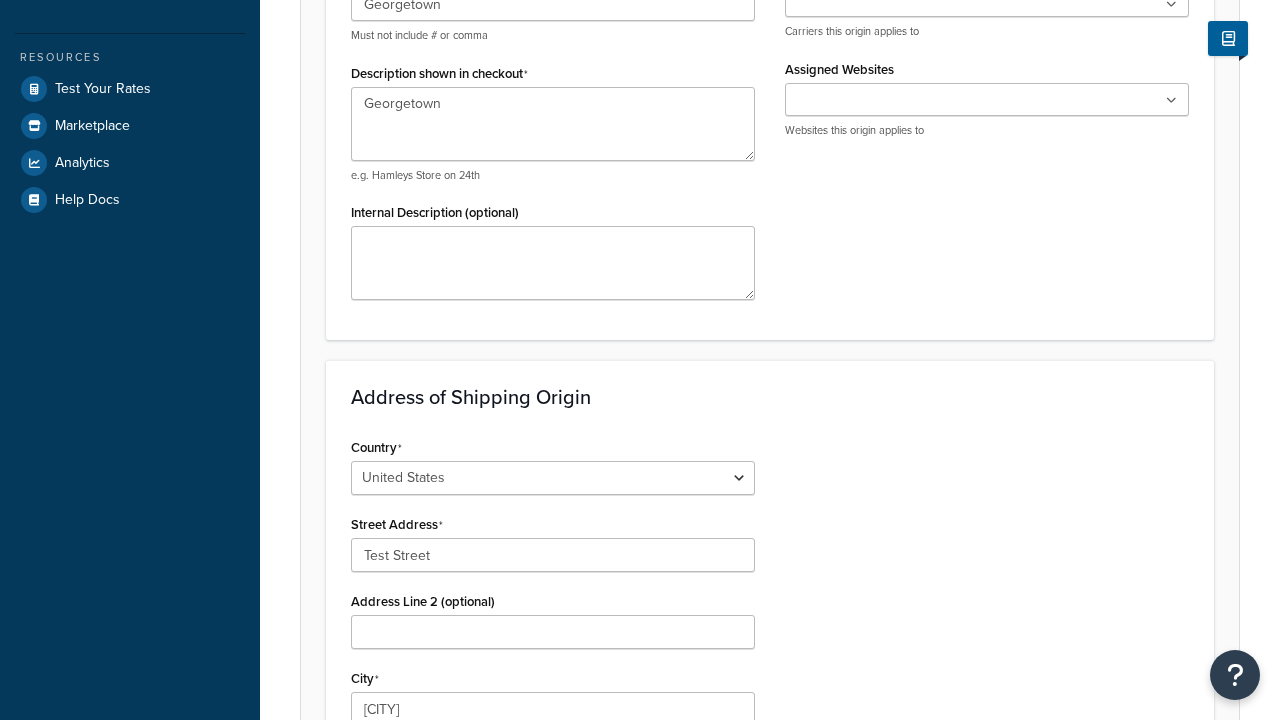 type on "78664" 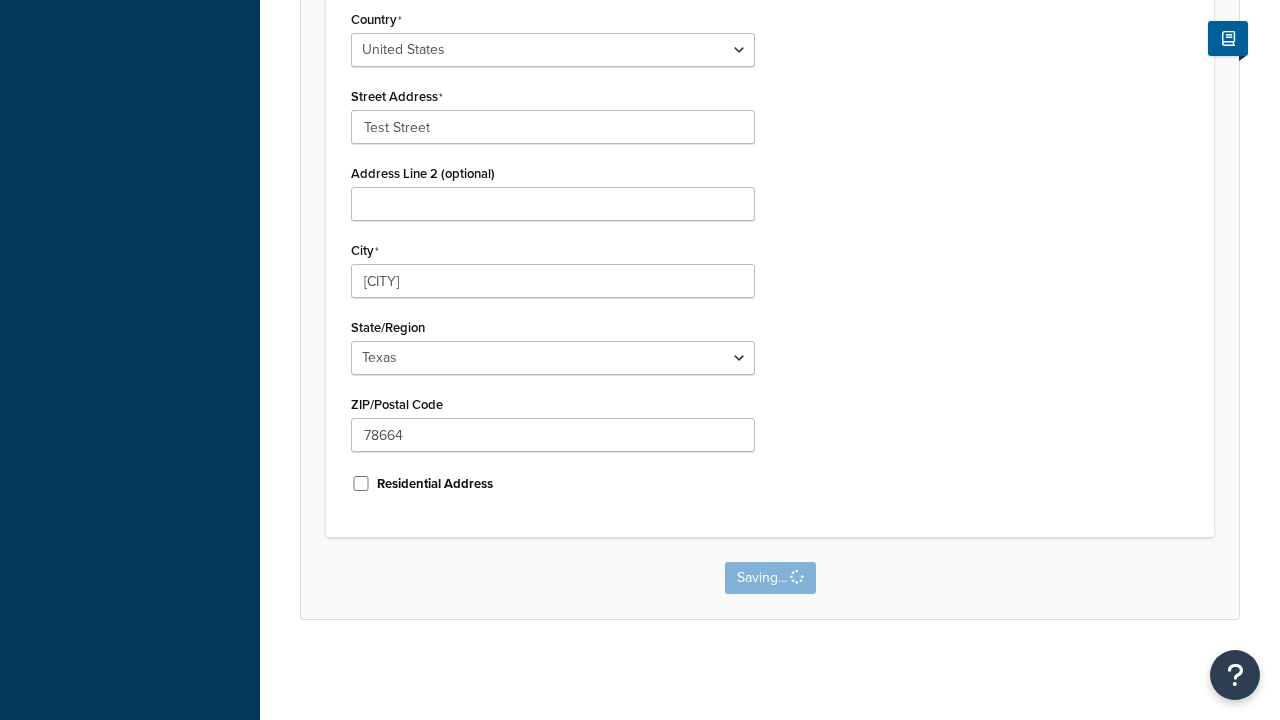 scroll, scrollTop: 0, scrollLeft: 0, axis: both 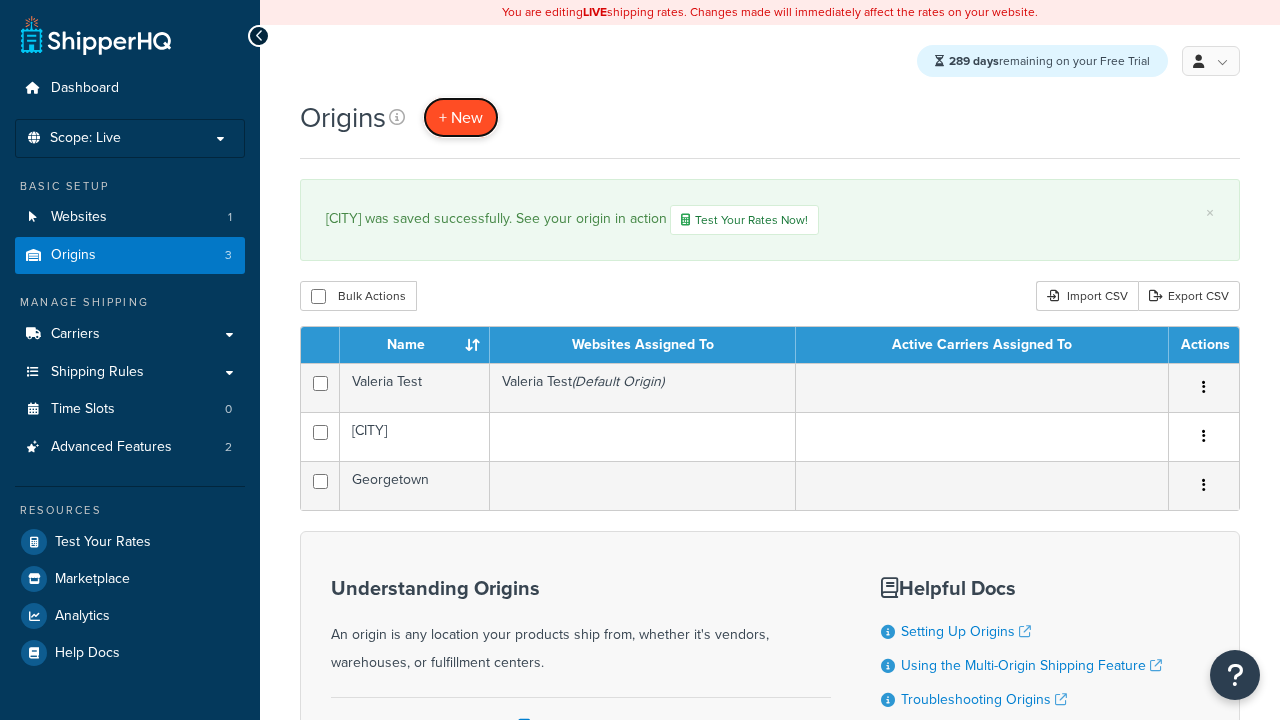 click on "+ New" at bounding box center [461, 117] 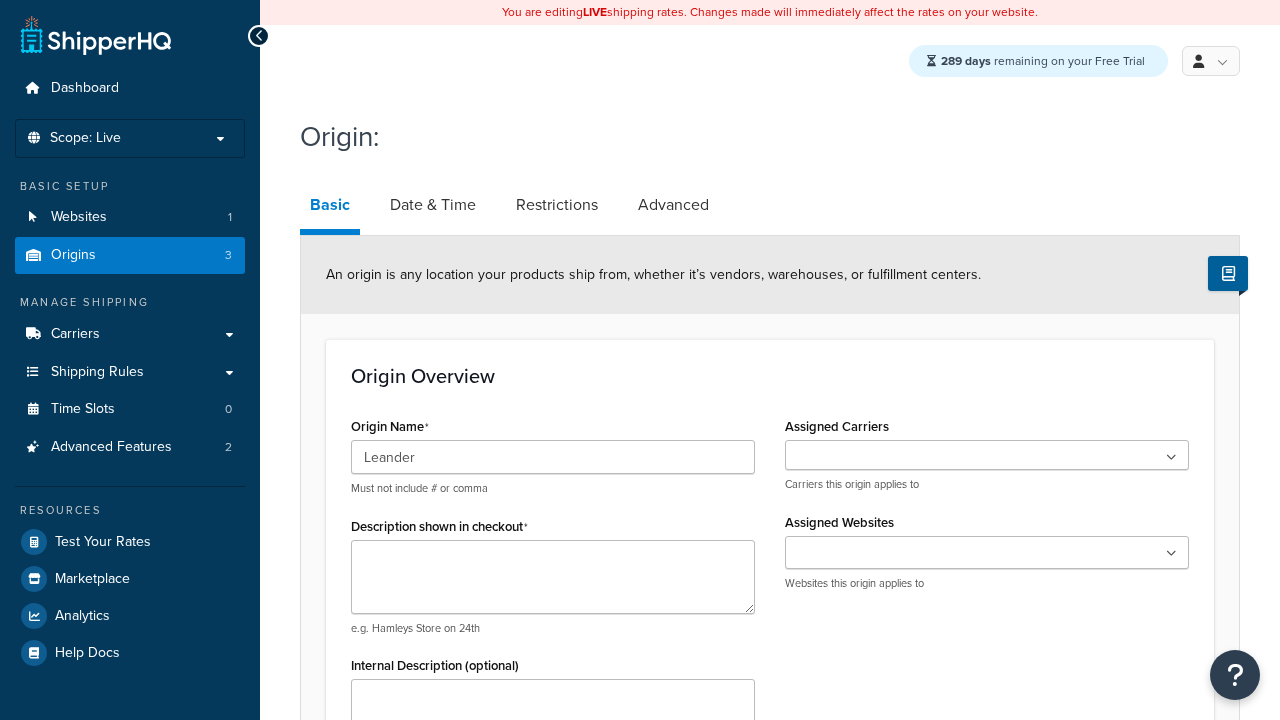 type on "Leander" 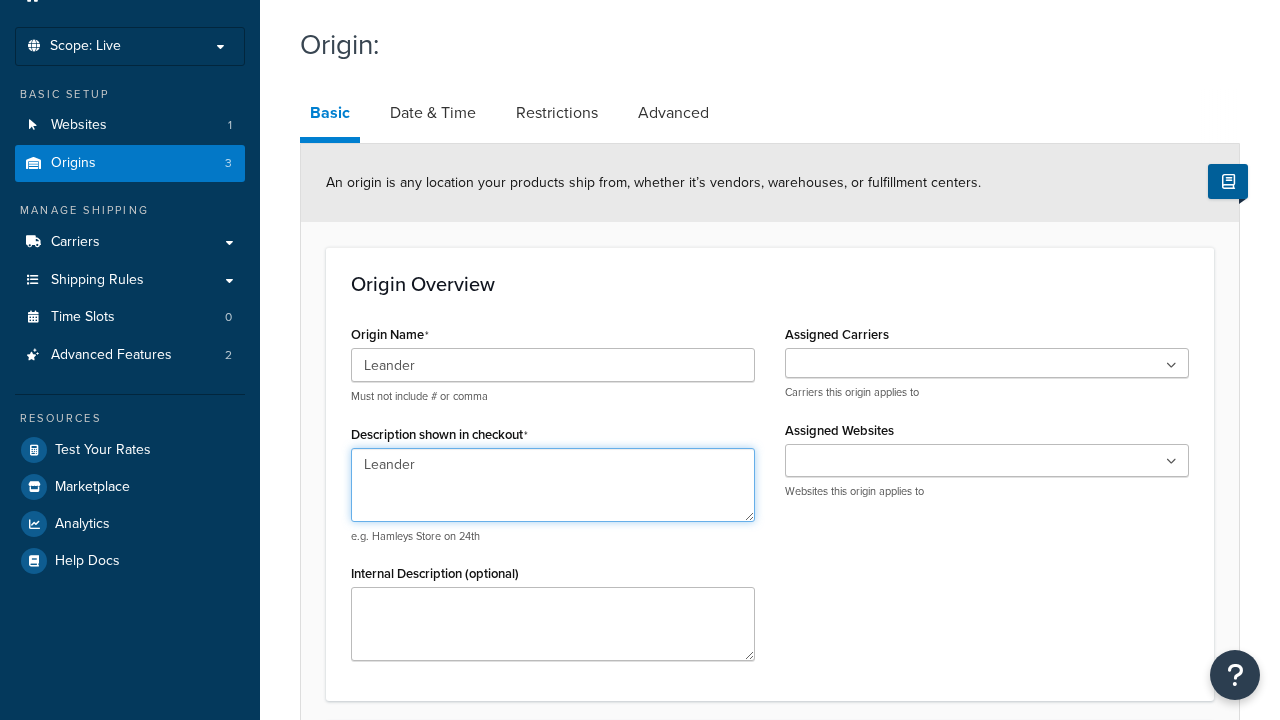 type on "Leander" 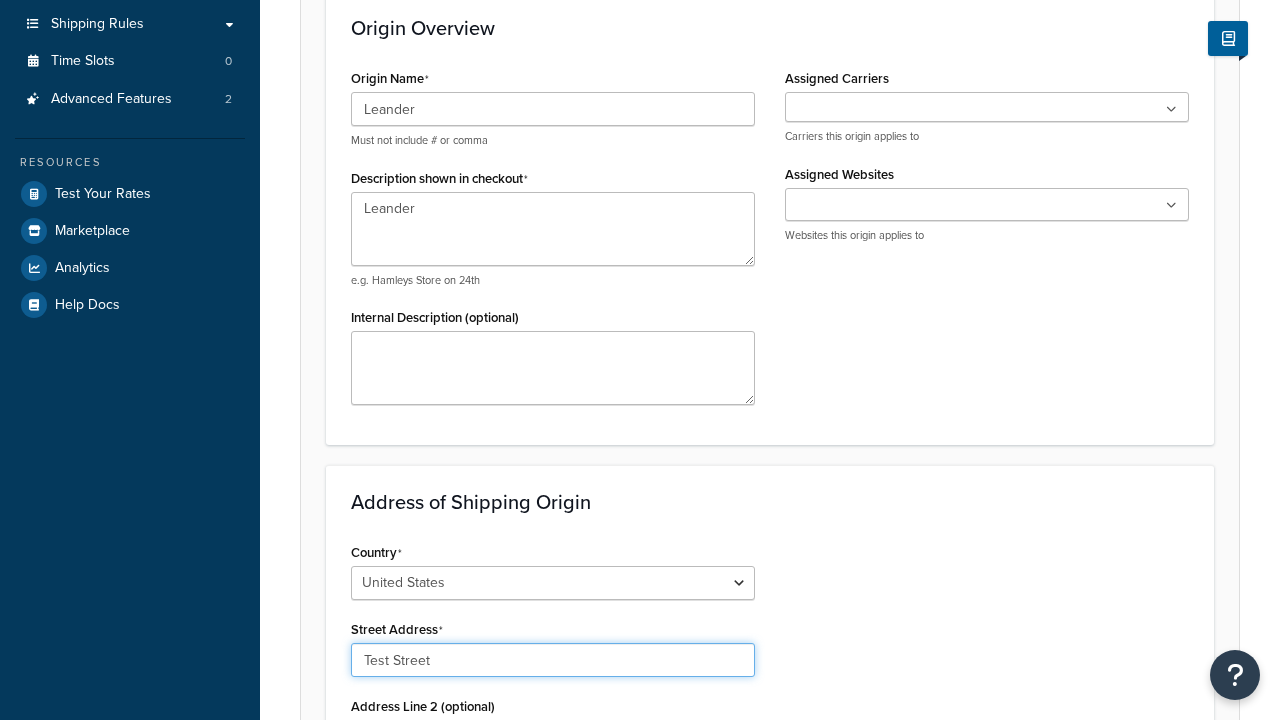 type on "Test Street" 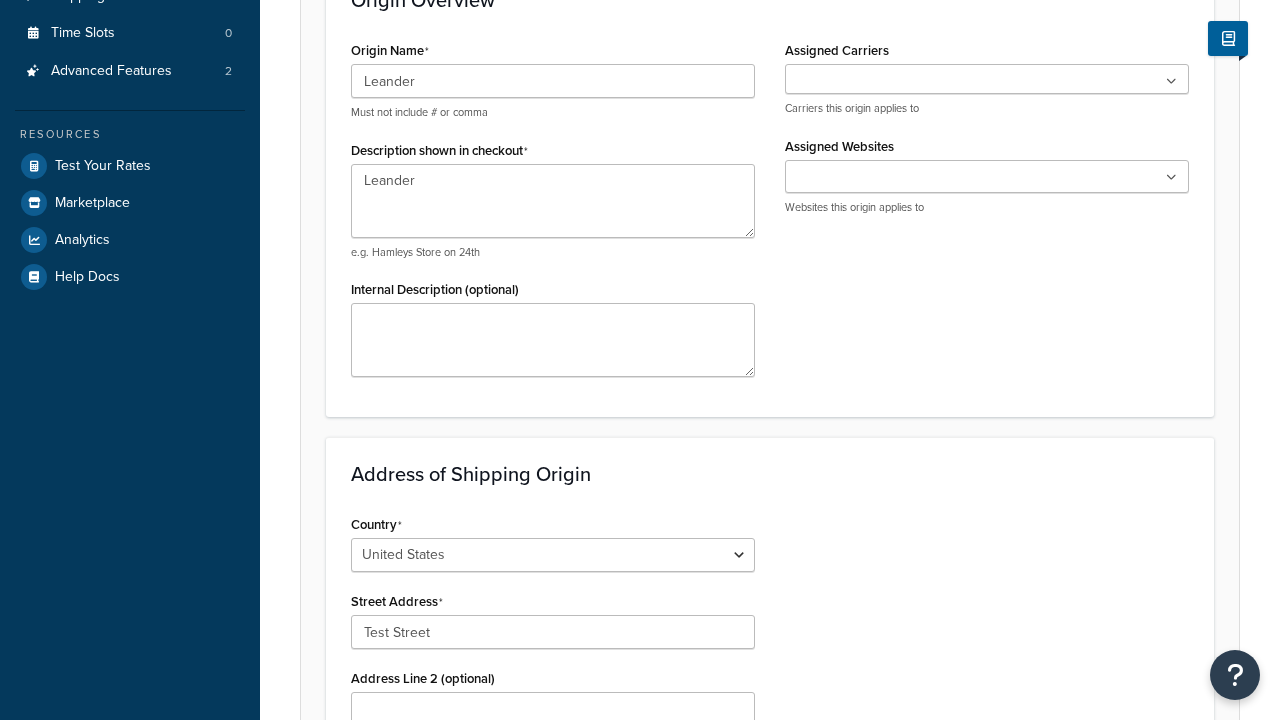 type on "[CITY]" 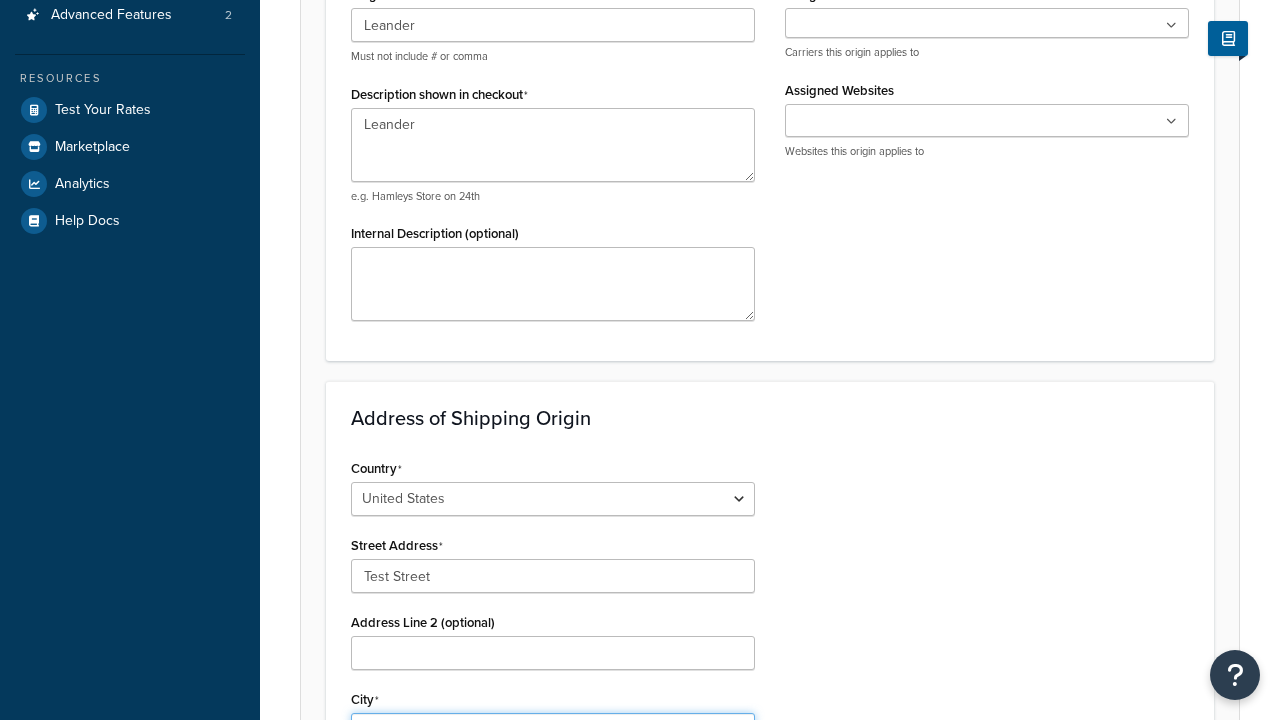 select on "43" 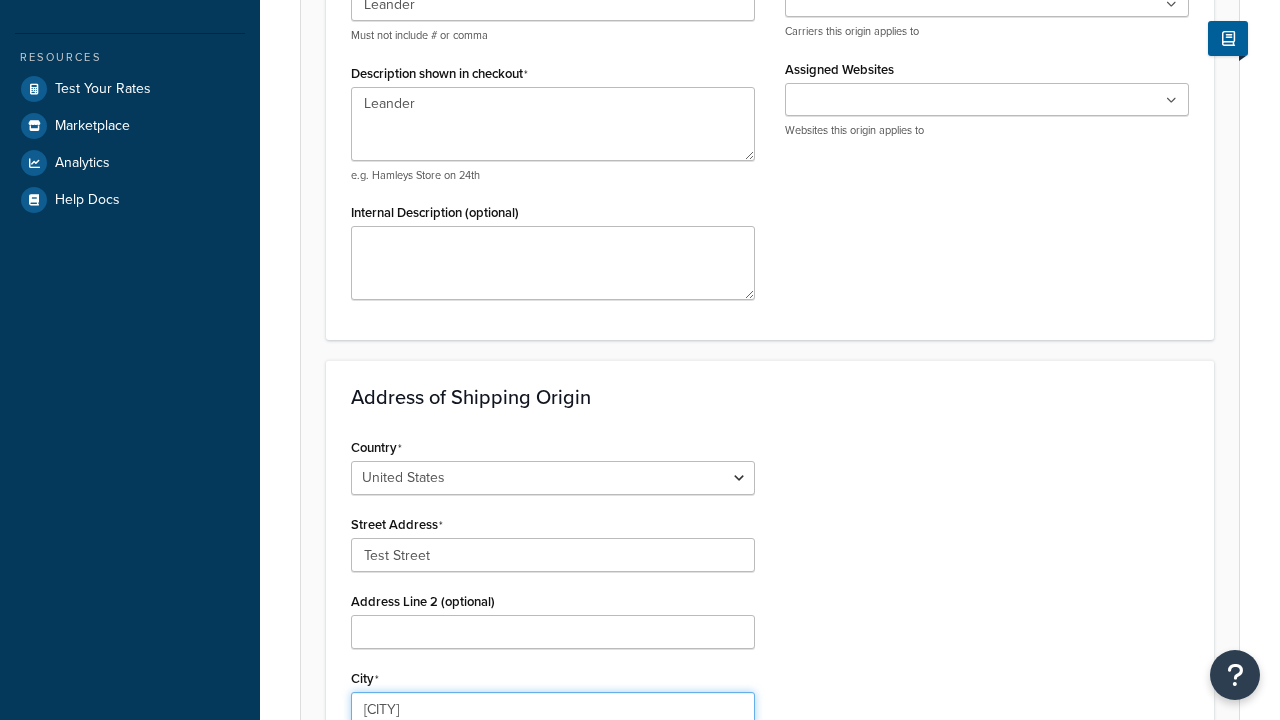 type on "[CITY]" 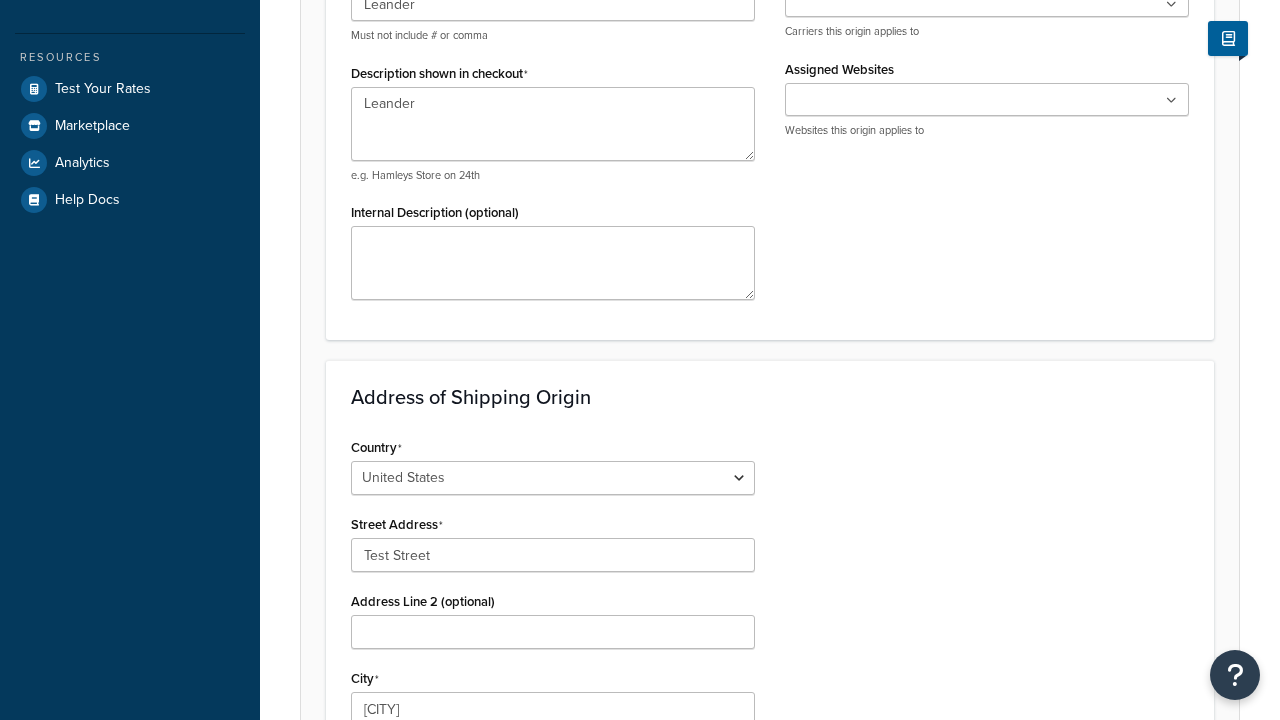 type on "78664" 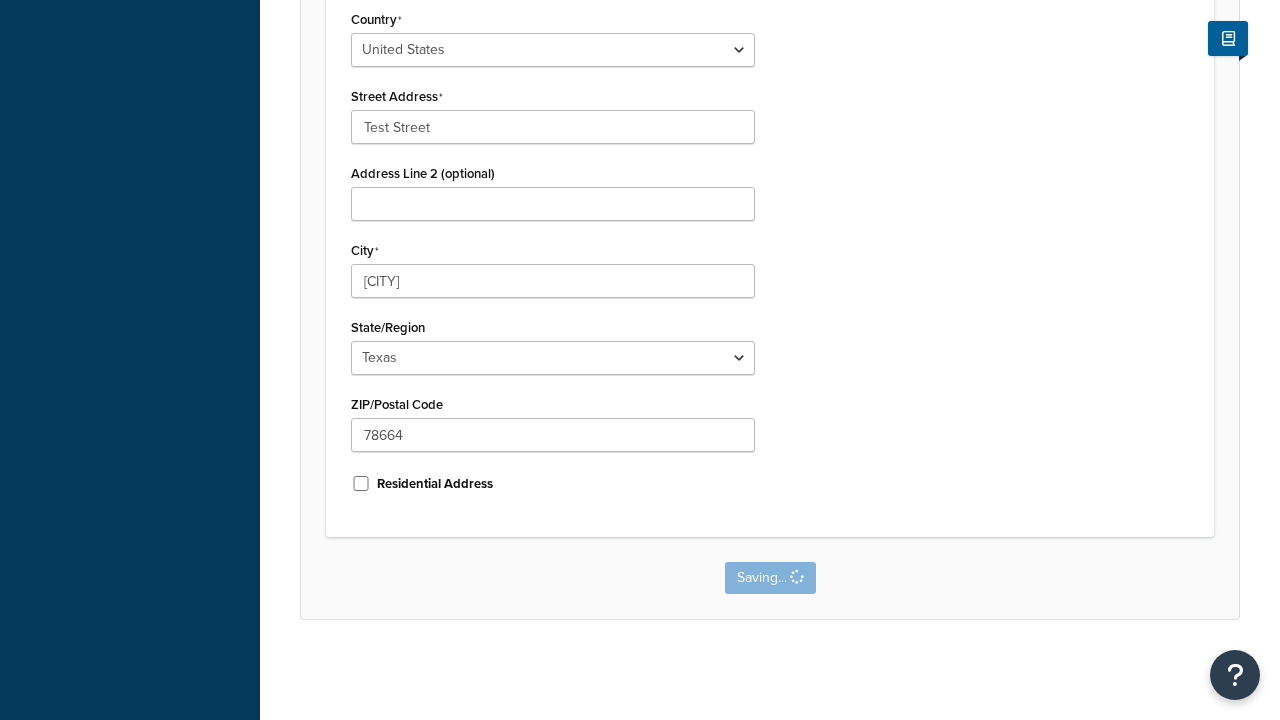 scroll, scrollTop: 0, scrollLeft: 0, axis: both 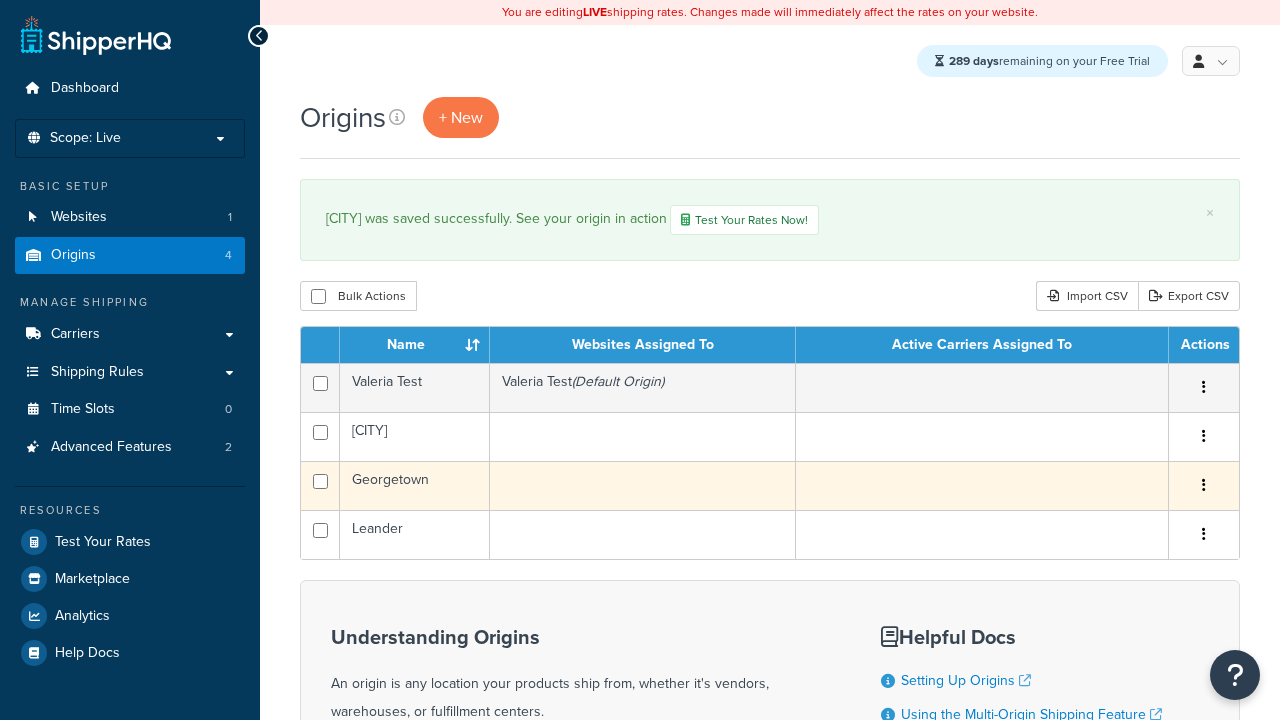 click at bounding box center (1204, 485) 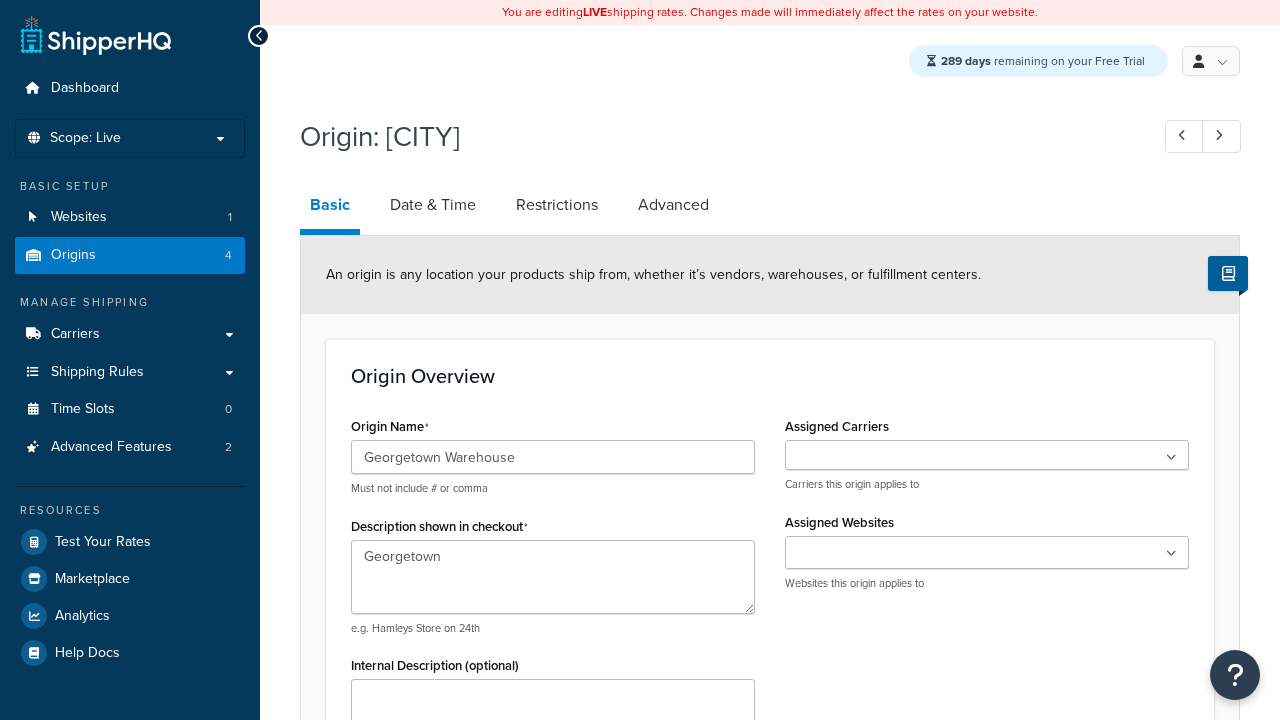 select on "43" 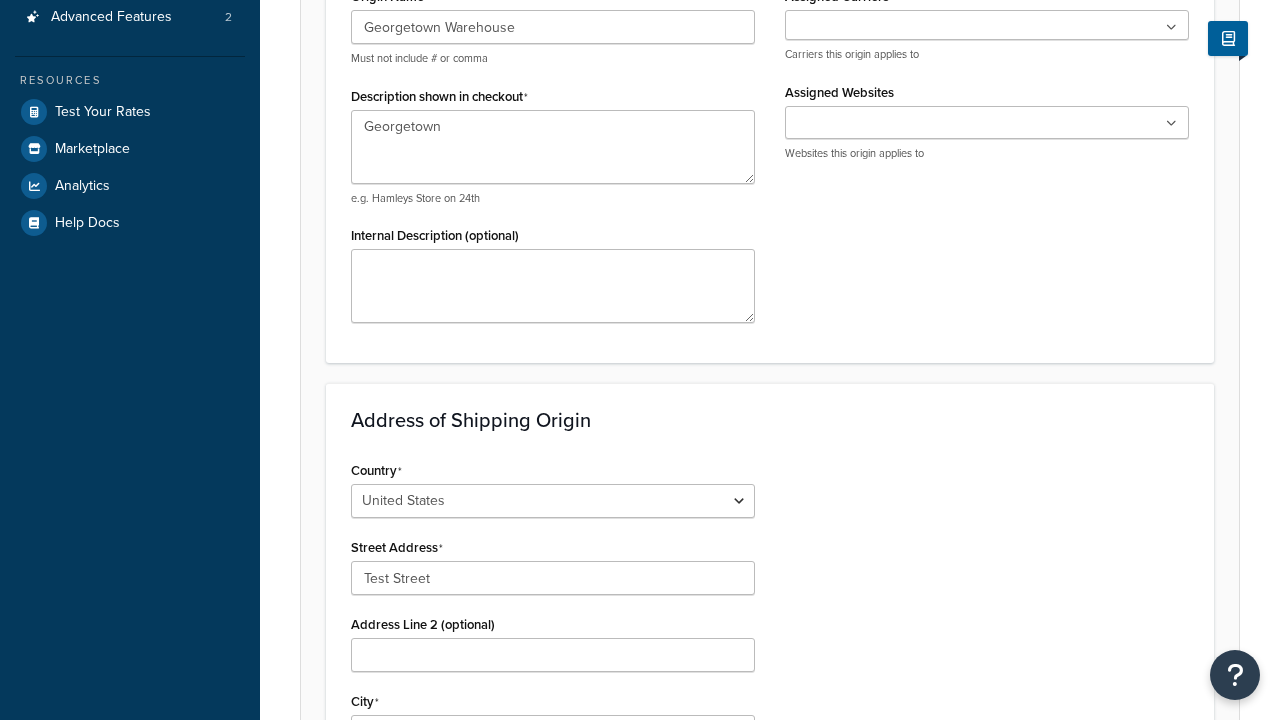 type on "Georgetown Warehouse" 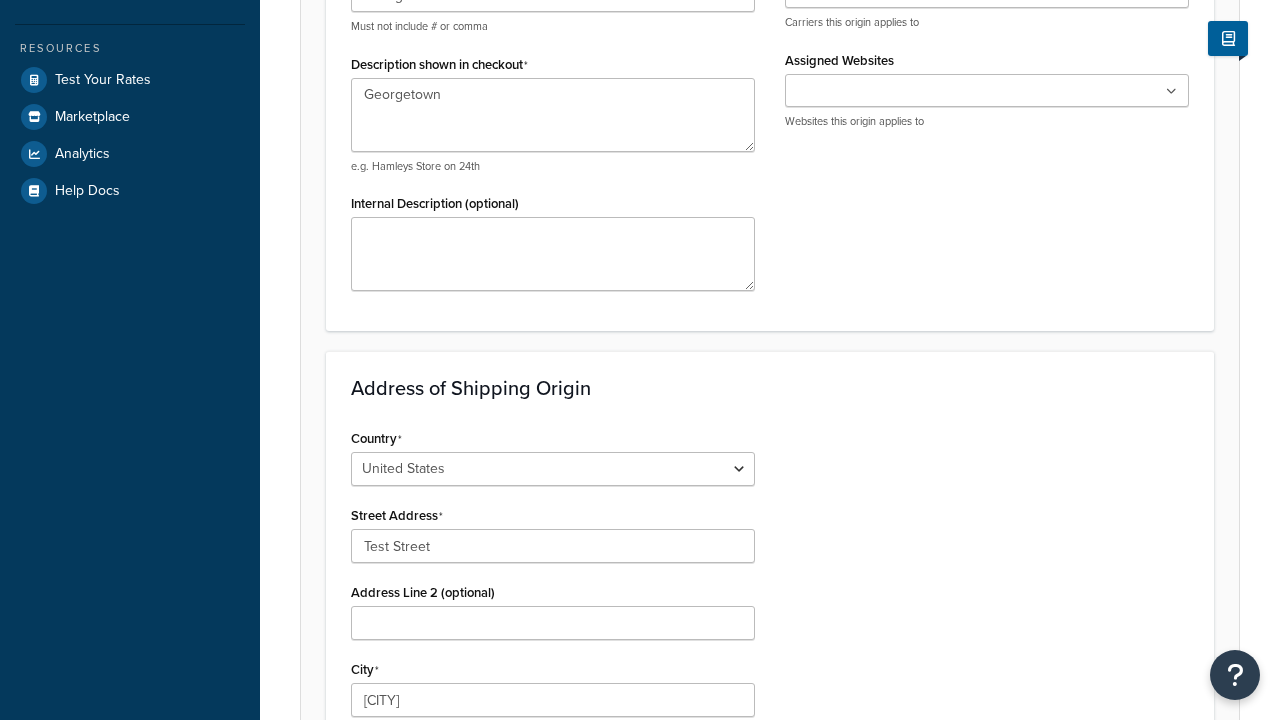 click on "Save" at bounding box center (759, 997) 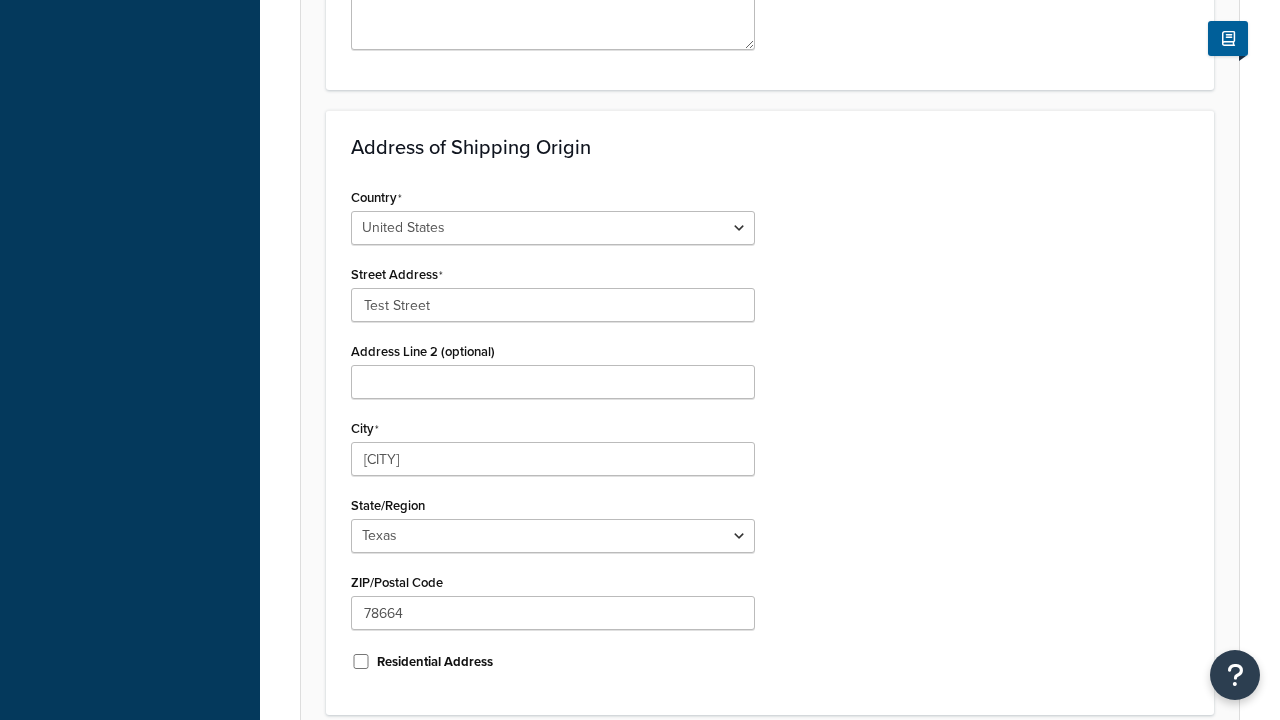 scroll, scrollTop: 0, scrollLeft: 0, axis: both 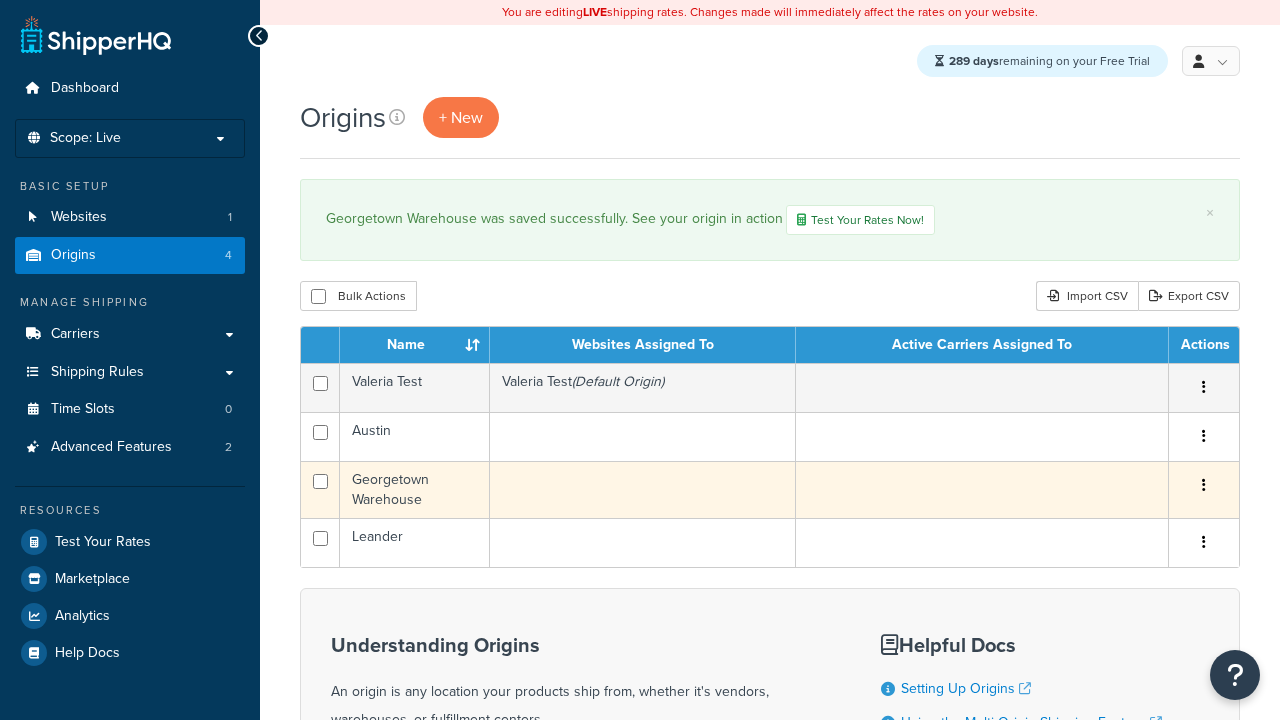 click at bounding box center (1204, 485) 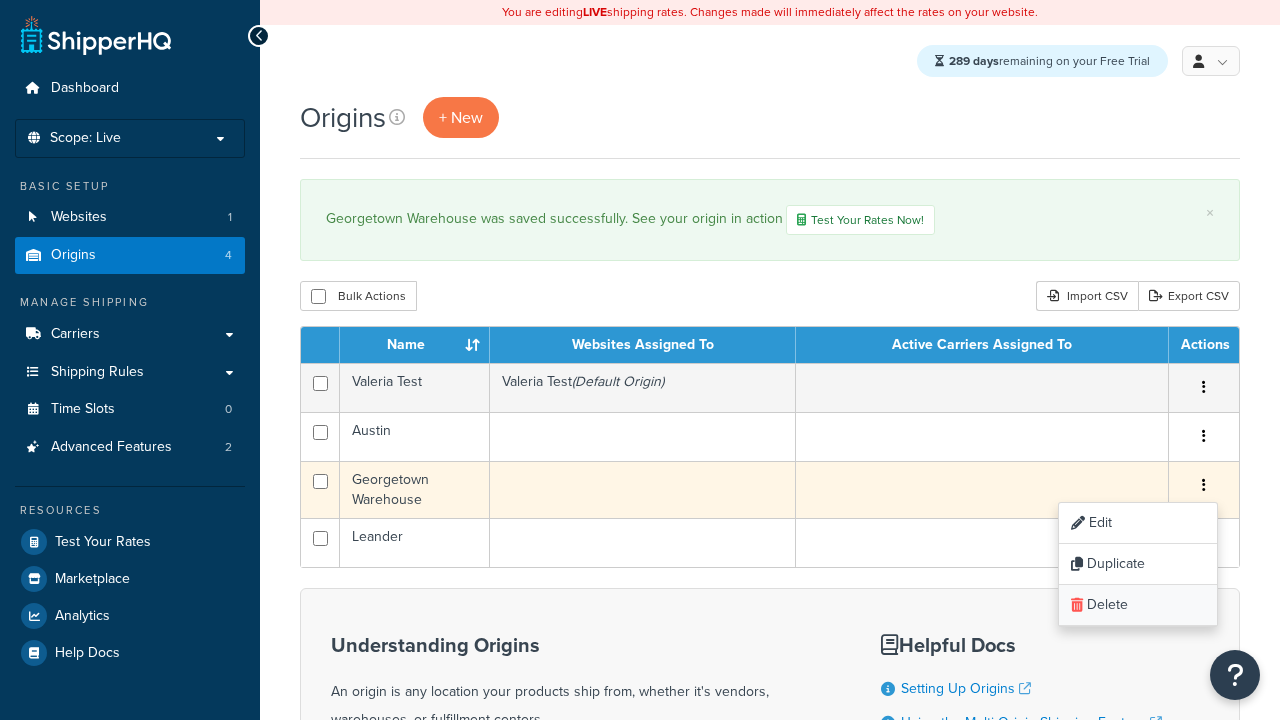 click on "Delete" at bounding box center (1138, 605) 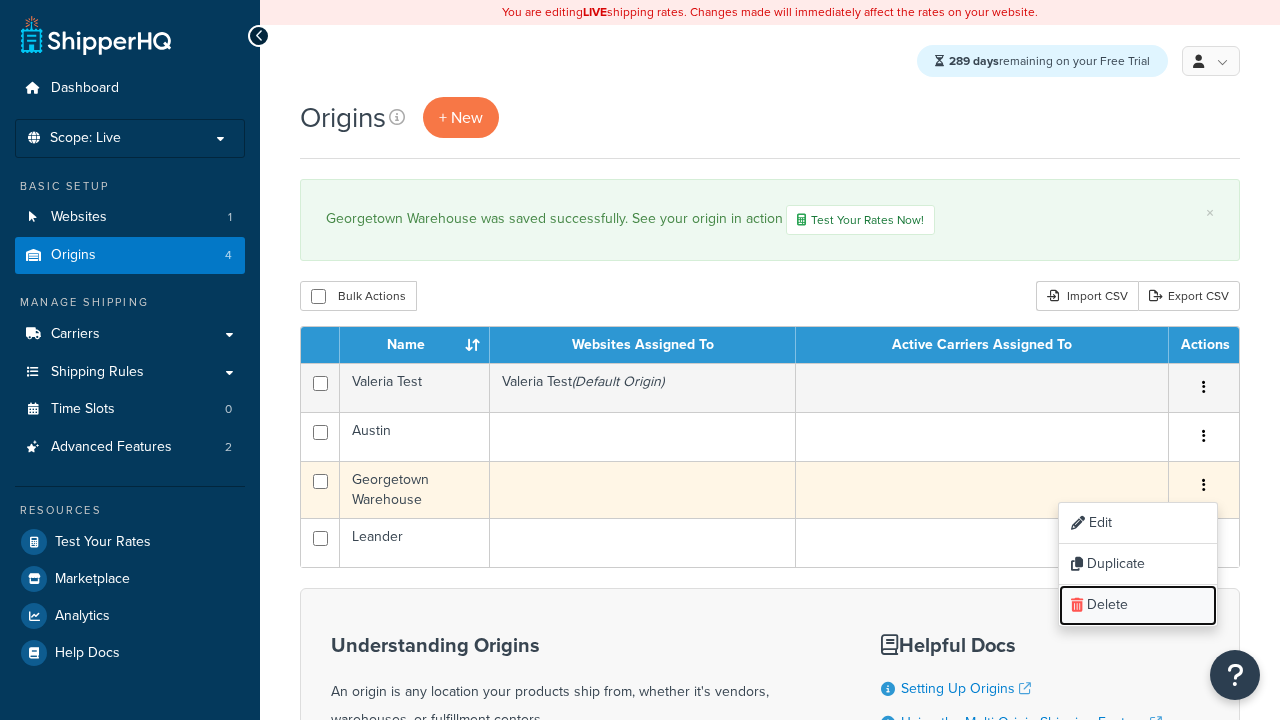 scroll, scrollTop: 0, scrollLeft: 0, axis: both 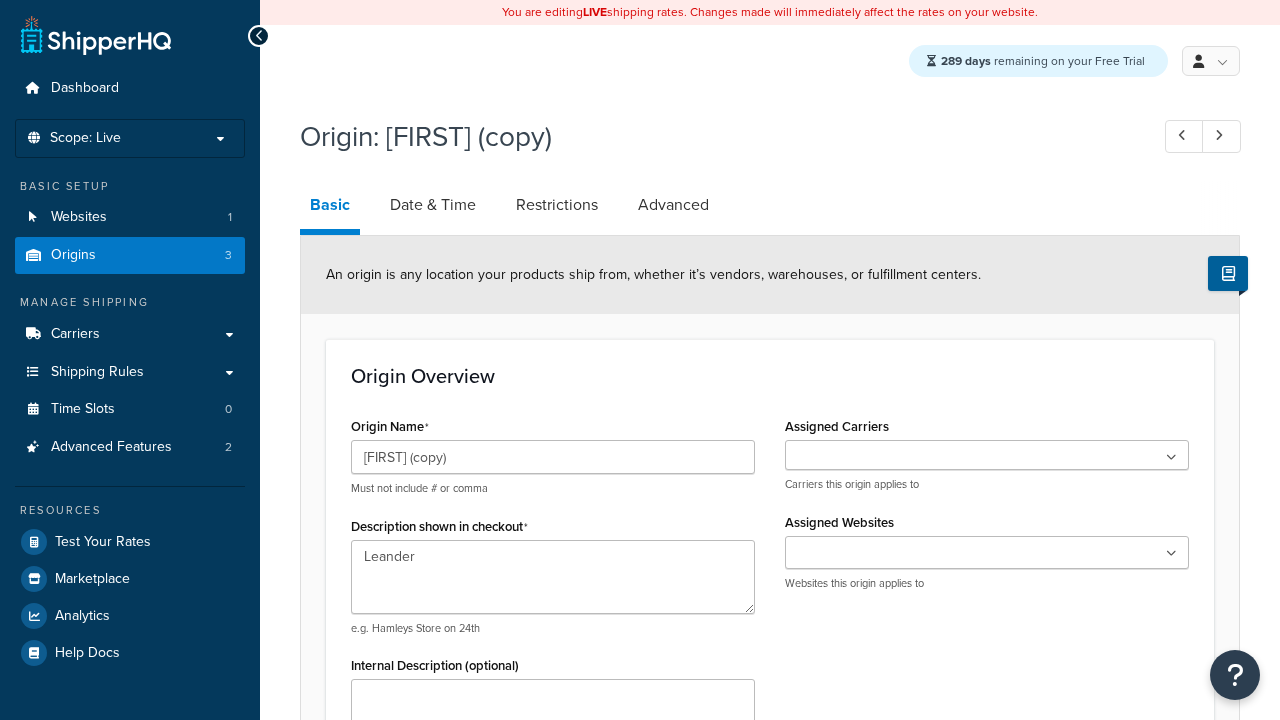 select on "43" 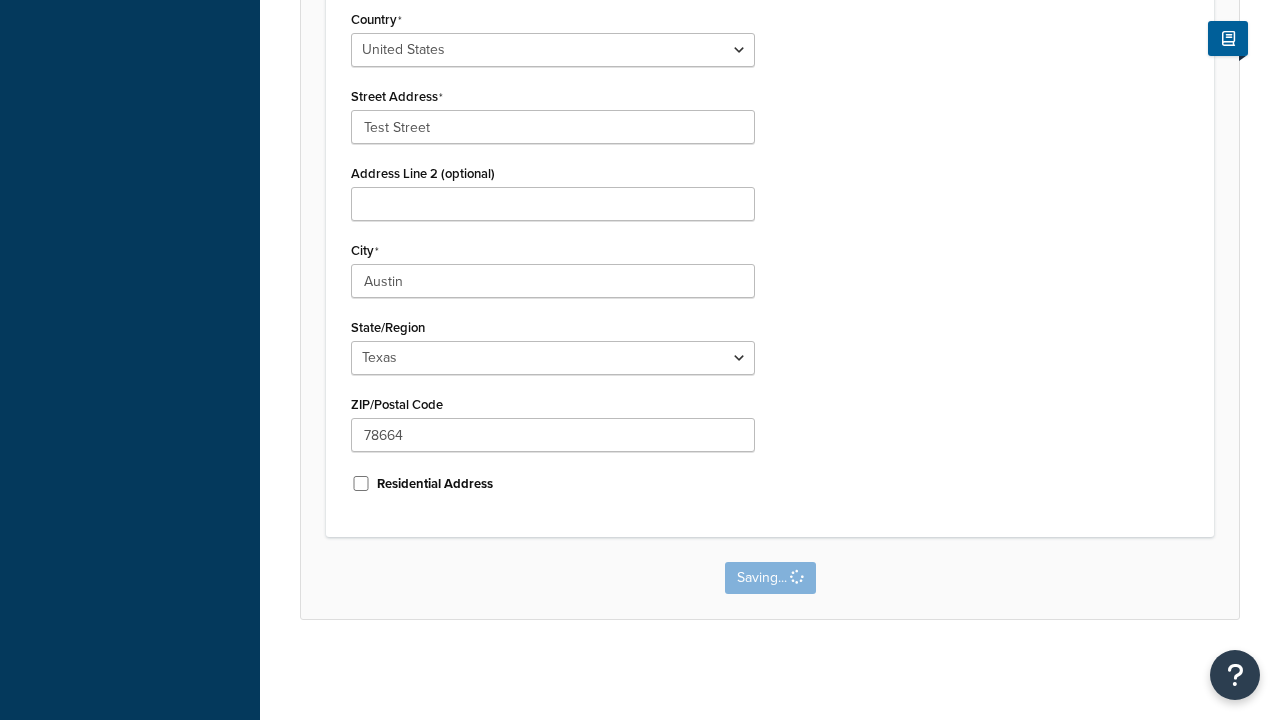 scroll, scrollTop: 0, scrollLeft: 0, axis: both 